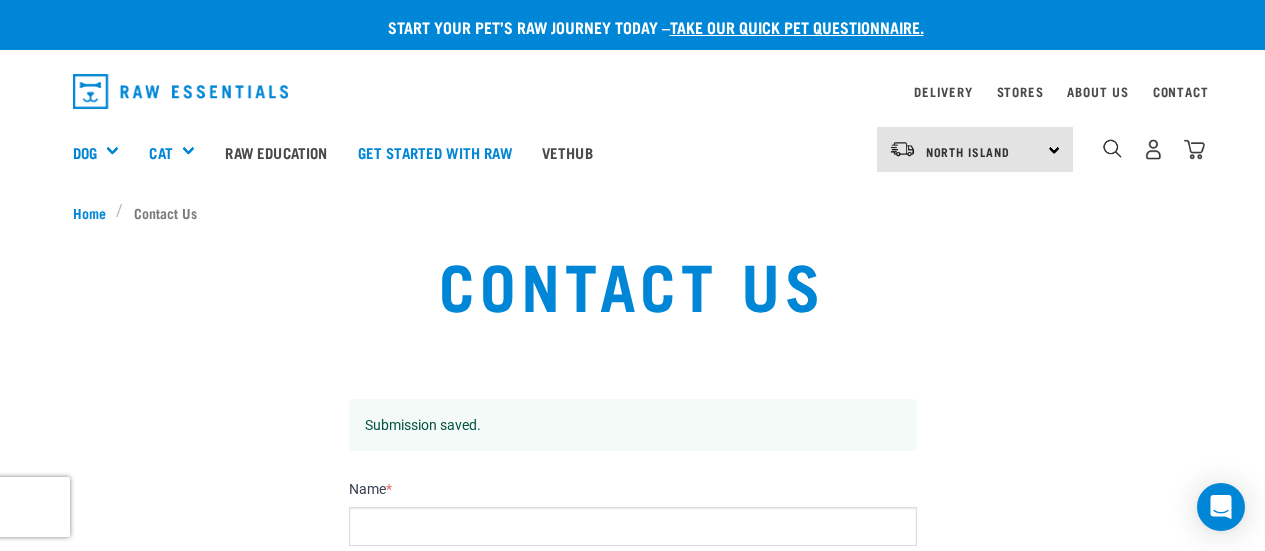 scroll, scrollTop: 0, scrollLeft: 0, axis: both 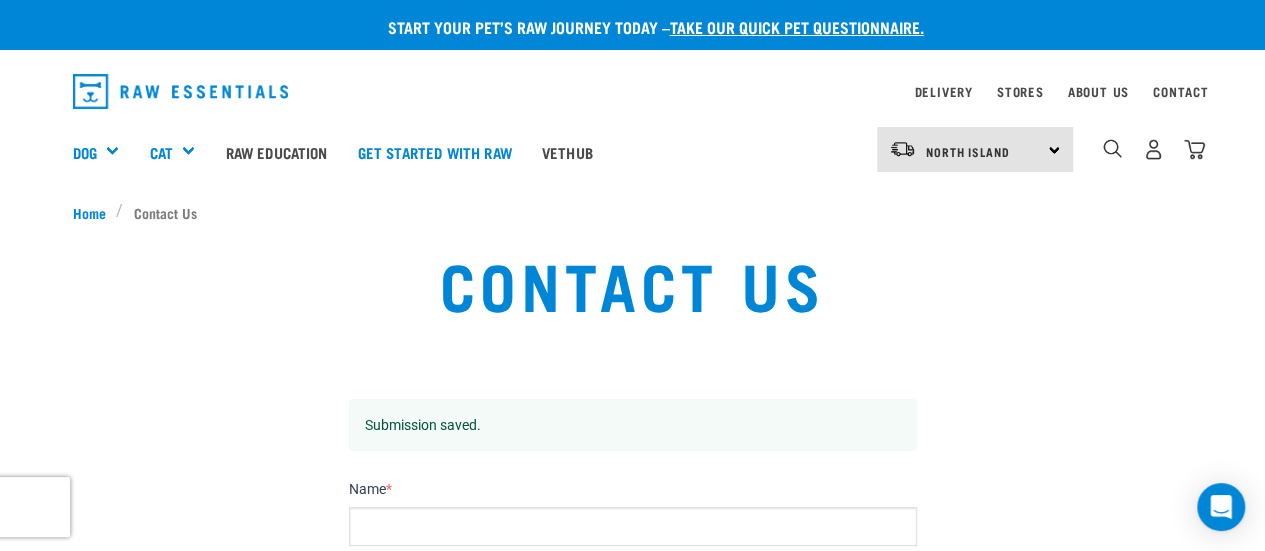click on "4" at bounding box center [1153, 149] 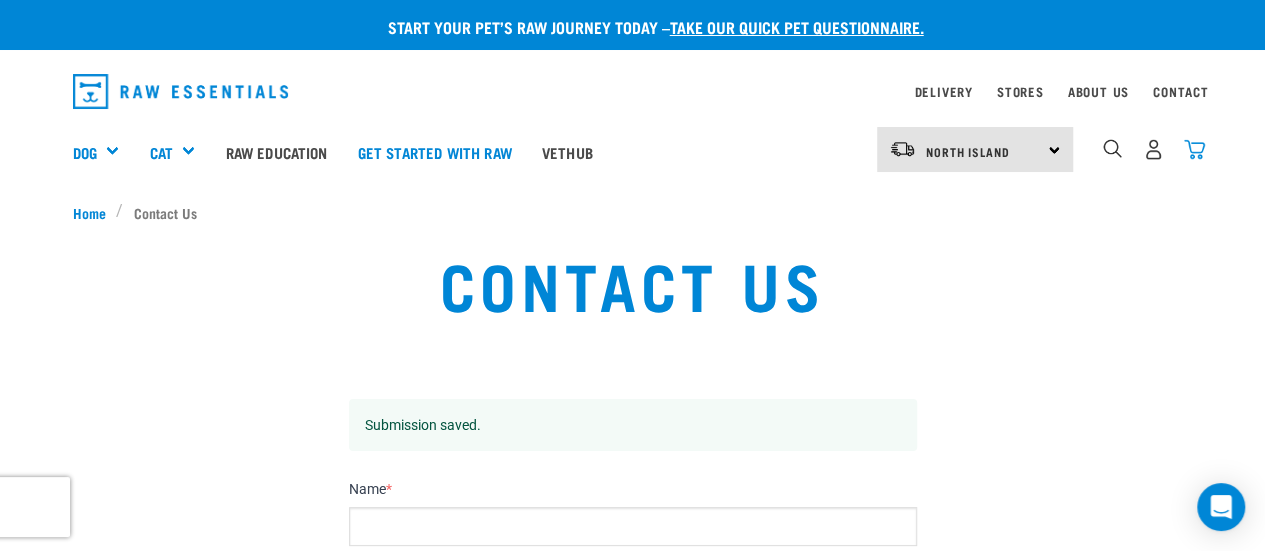 click at bounding box center [1194, 149] 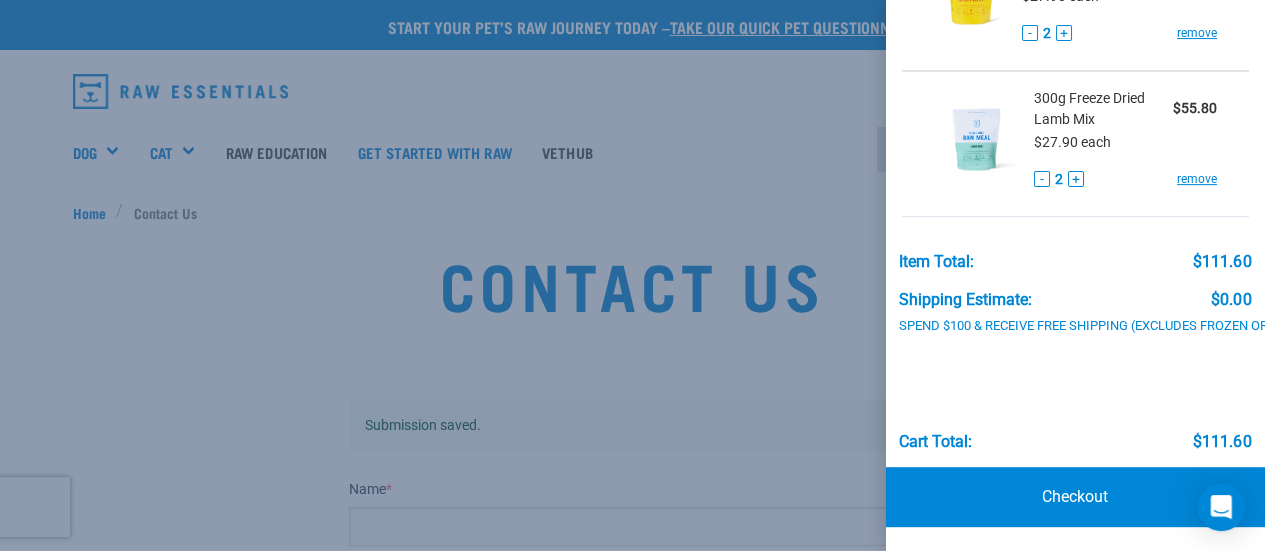 scroll, scrollTop: 218, scrollLeft: 0, axis: vertical 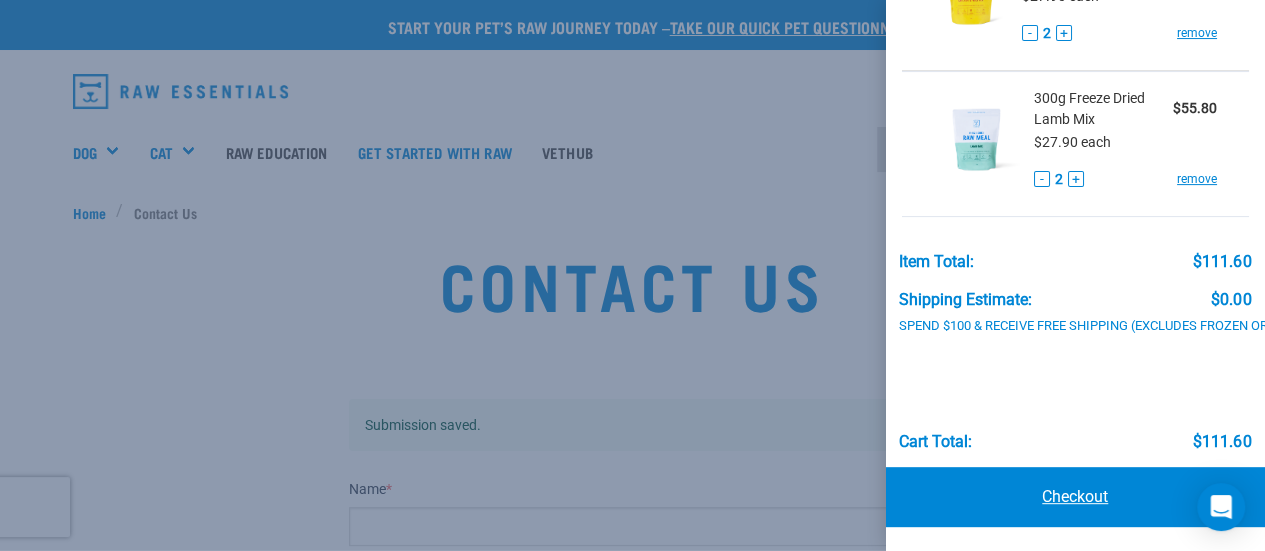 click on "Checkout" at bounding box center (1076, 497) 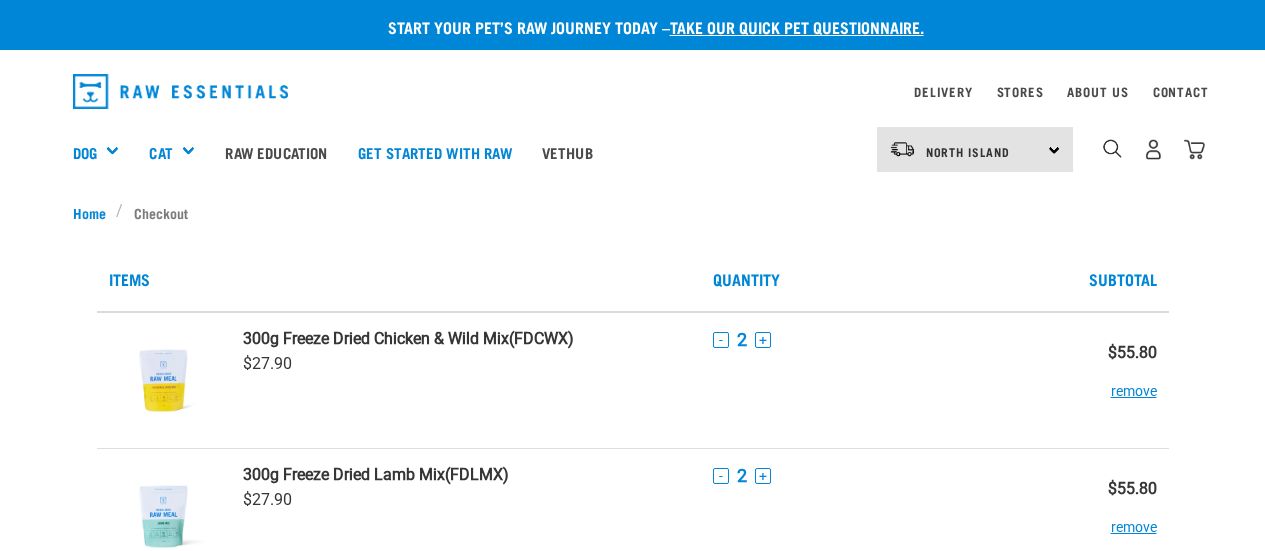 scroll, scrollTop: 0, scrollLeft: 0, axis: both 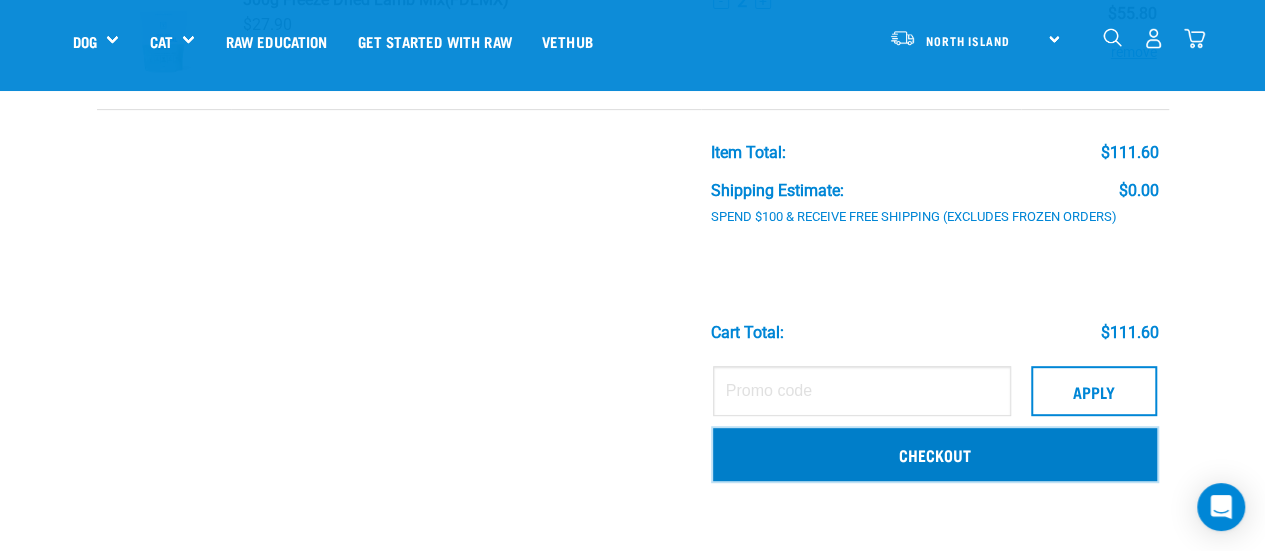 click on "Checkout" at bounding box center [935, 454] 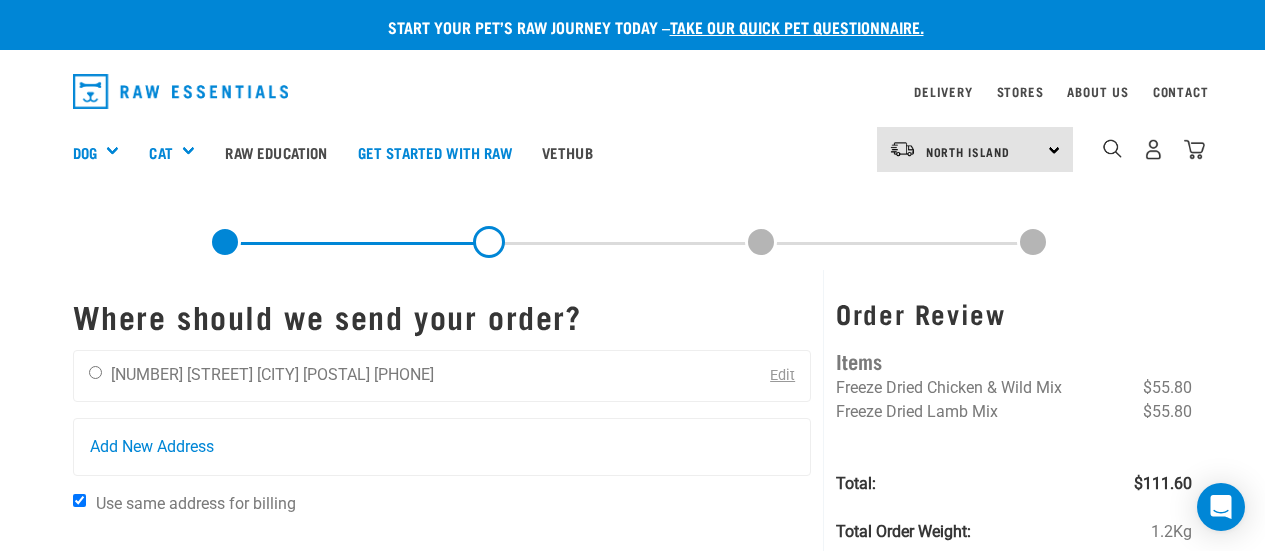 scroll, scrollTop: 0, scrollLeft: 0, axis: both 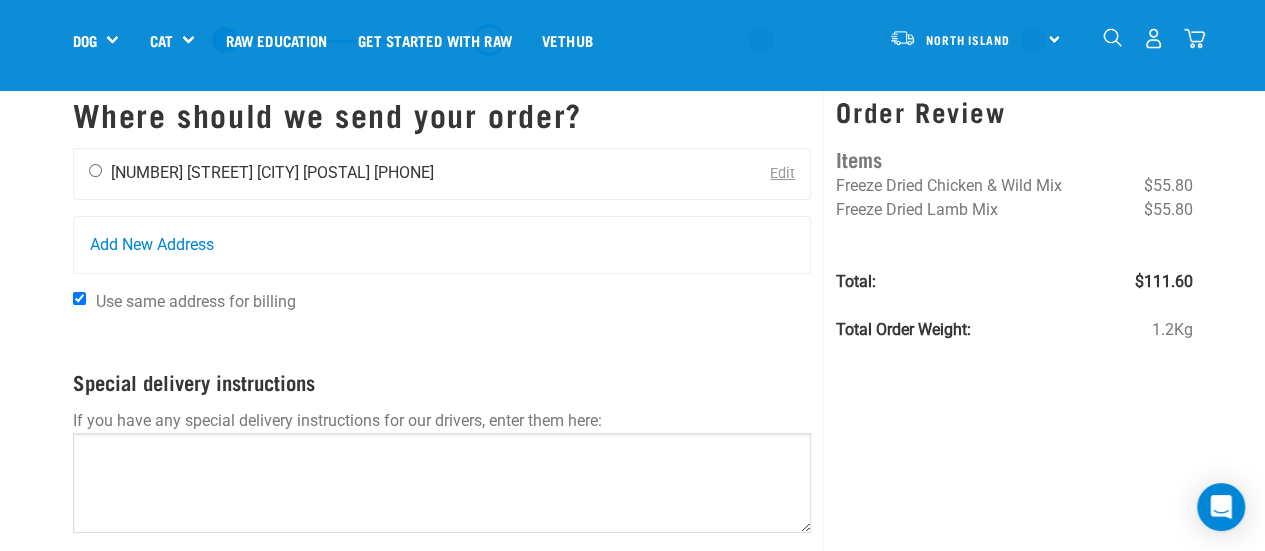 click at bounding box center (95, 170) 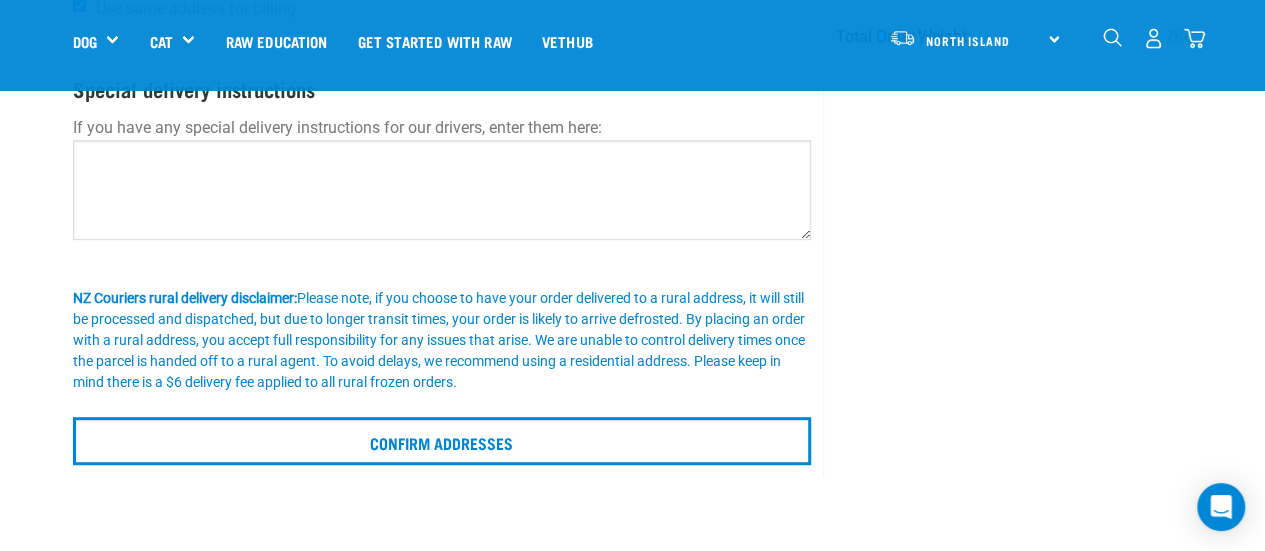 scroll, scrollTop: 393, scrollLeft: 0, axis: vertical 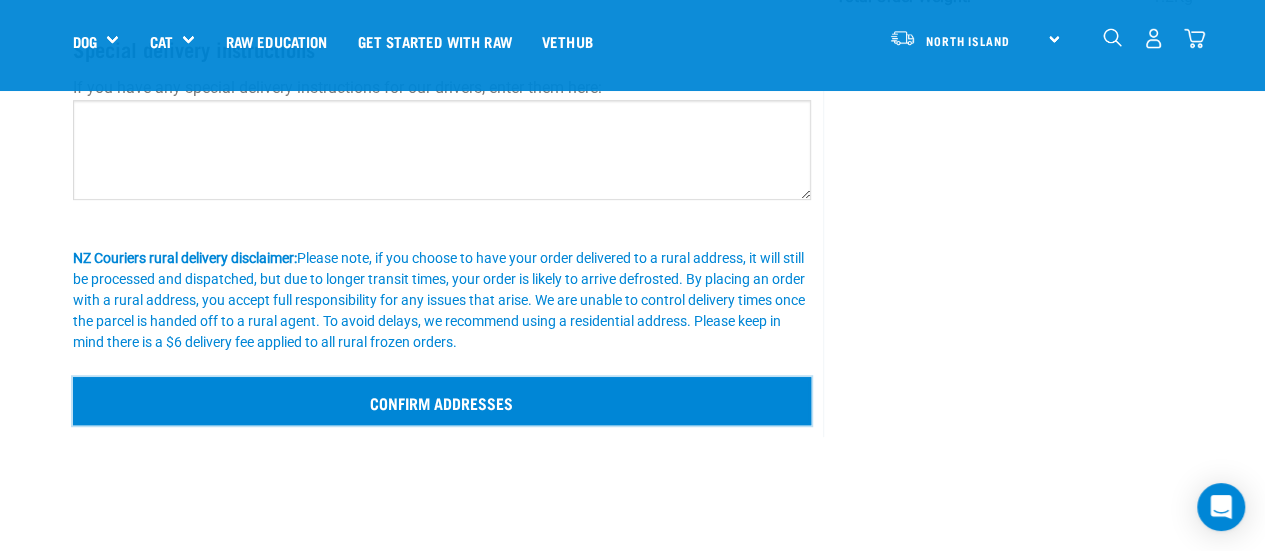 click on "Confirm addresses" at bounding box center (442, 401) 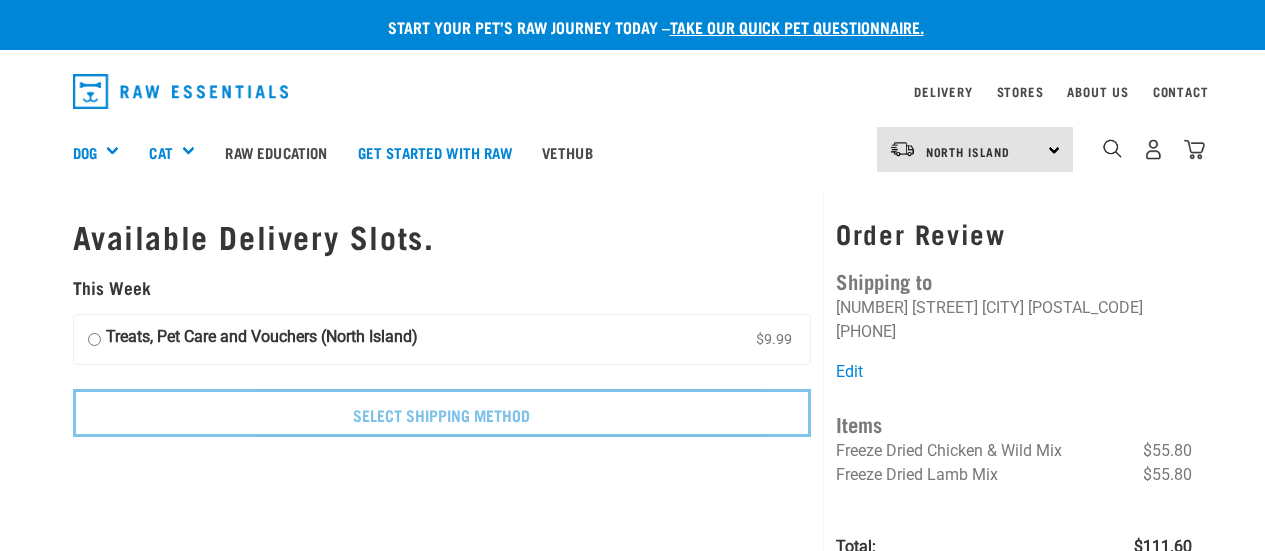 scroll, scrollTop: 0, scrollLeft: 0, axis: both 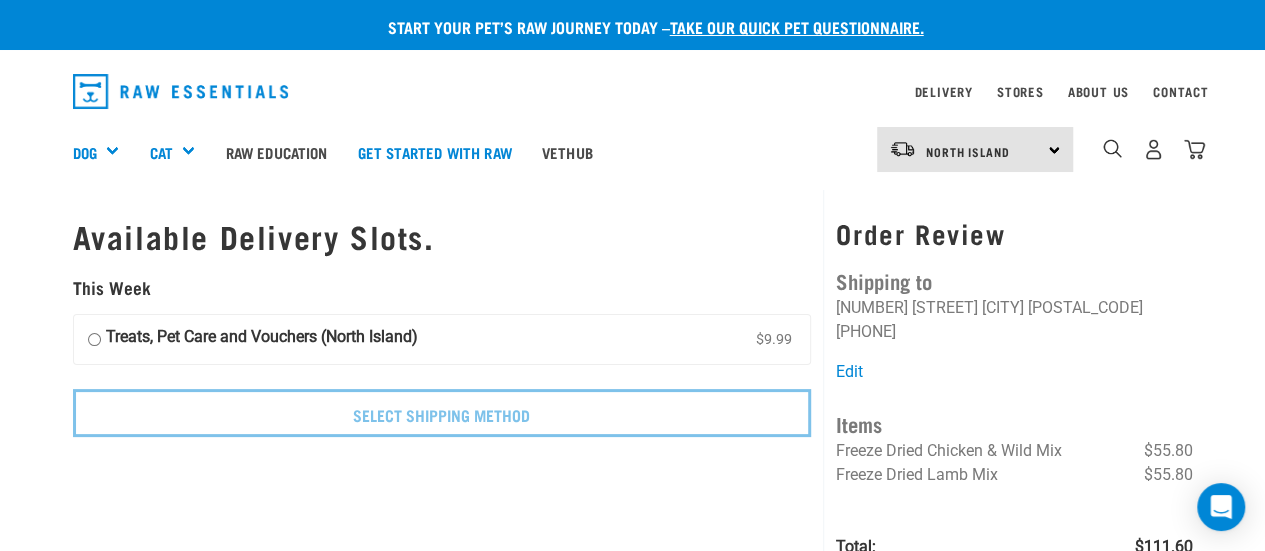 click on "North Island
North Island
South Island" at bounding box center (975, 149) 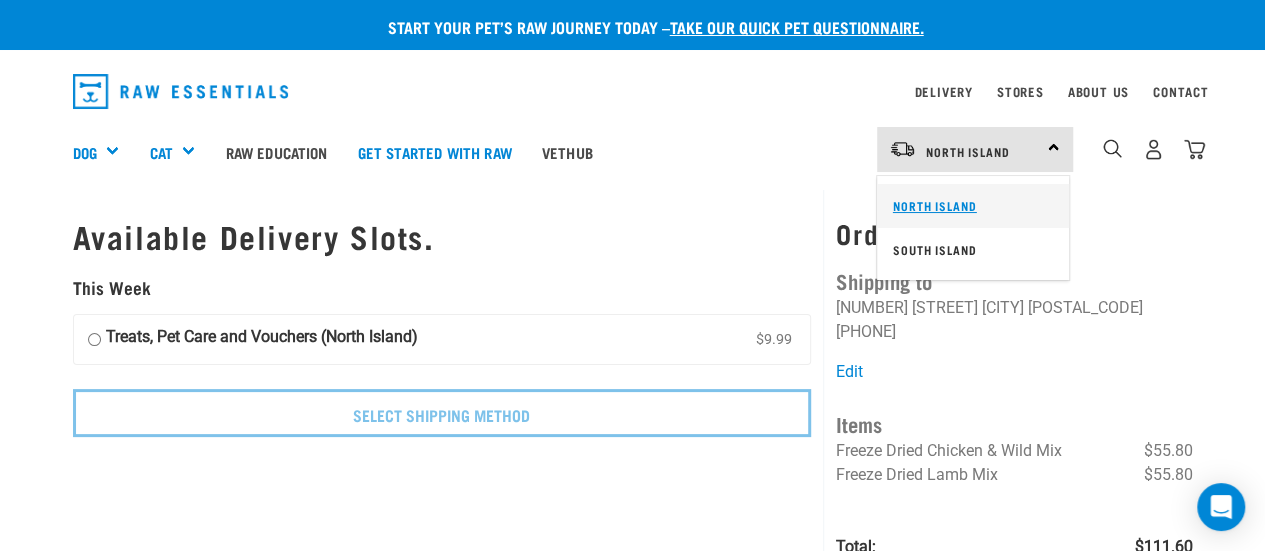 click on "North Island" at bounding box center [973, 206] 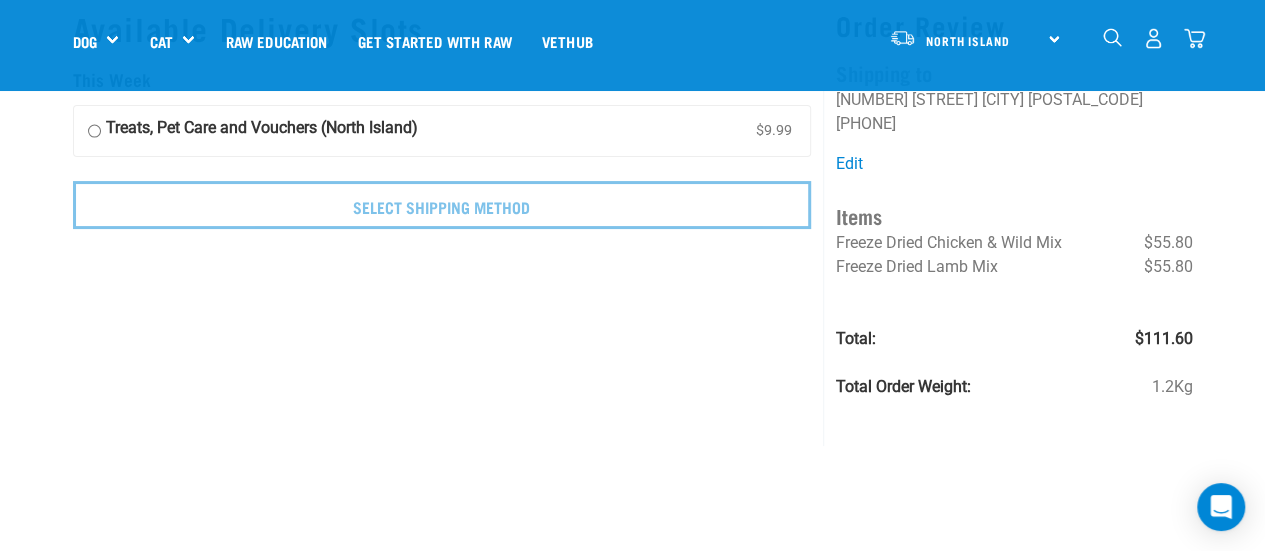 scroll, scrollTop: 72, scrollLeft: 0, axis: vertical 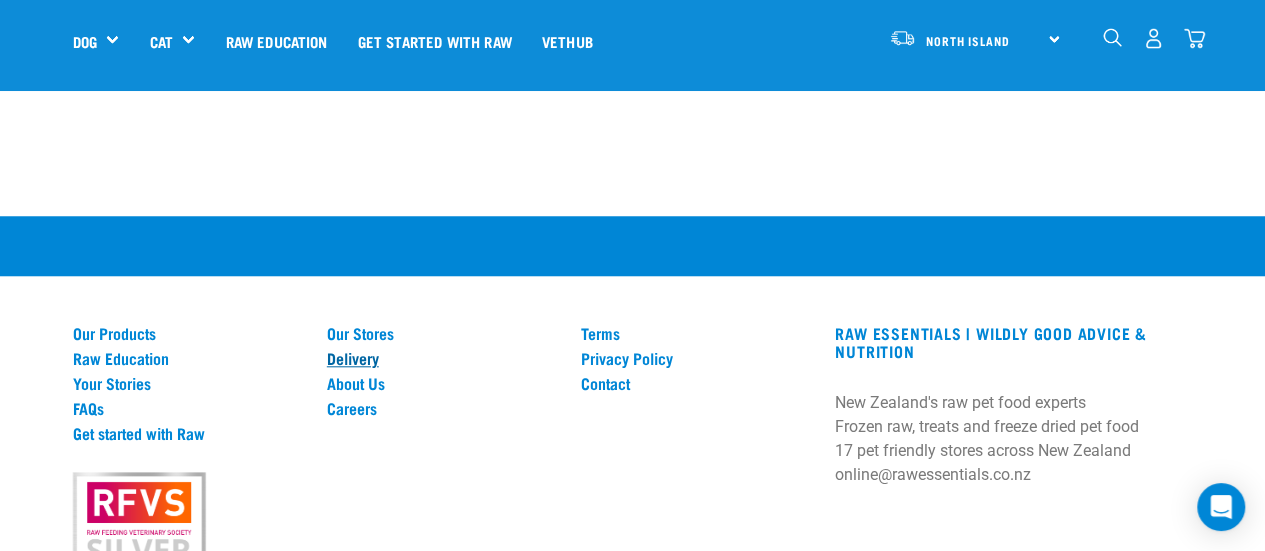 click on "Delivery" at bounding box center [442, 358] 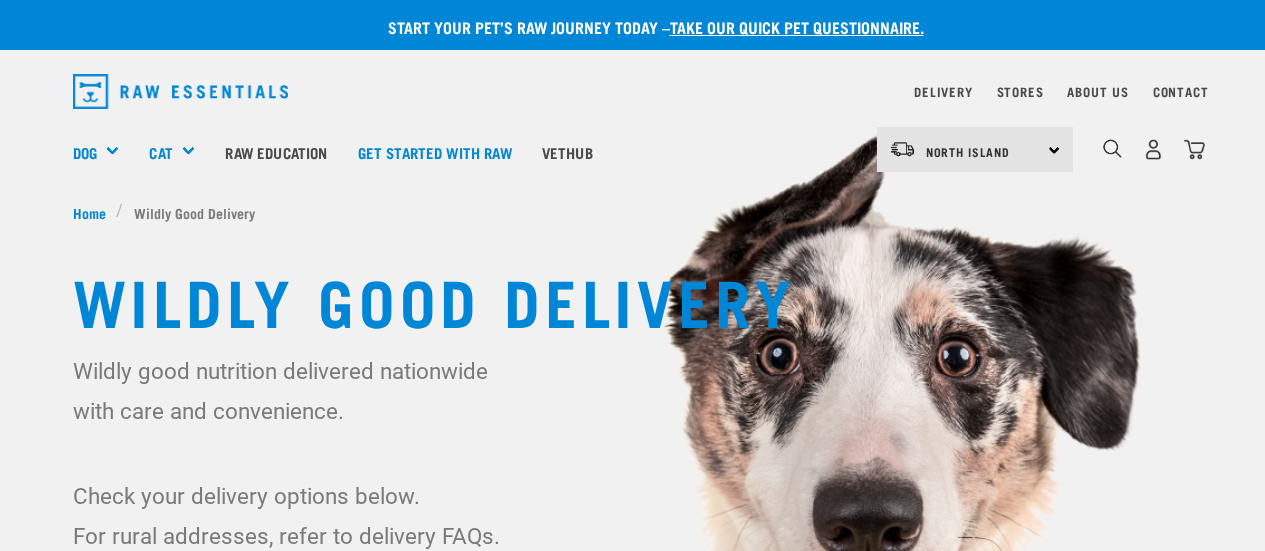 scroll, scrollTop: 0, scrollLeft: 0, axis: both 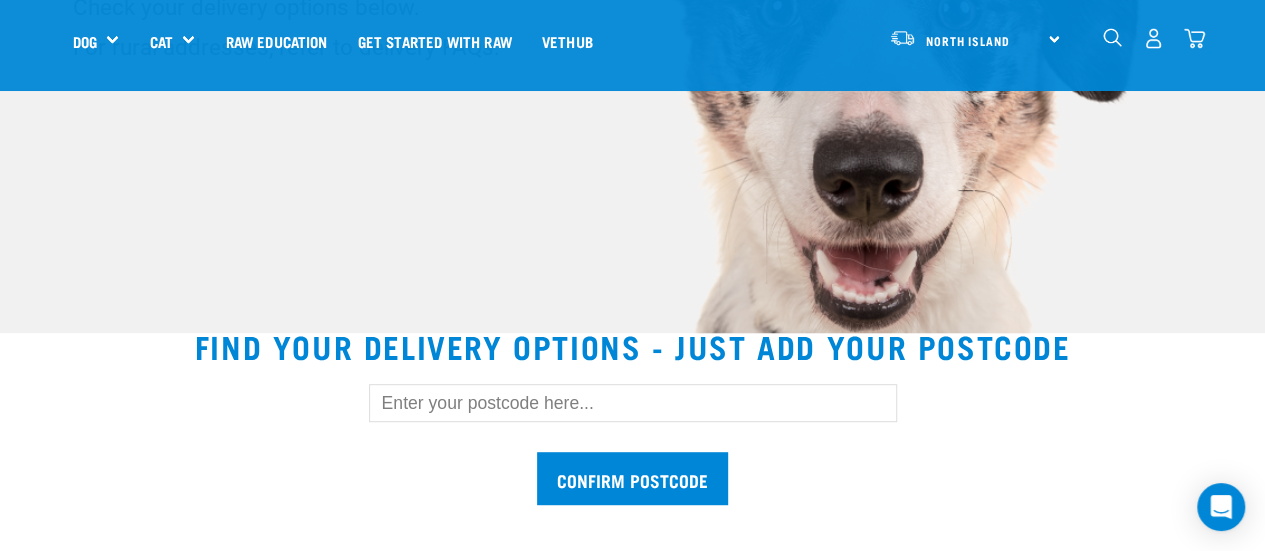 click at bounding box center [633, 403] 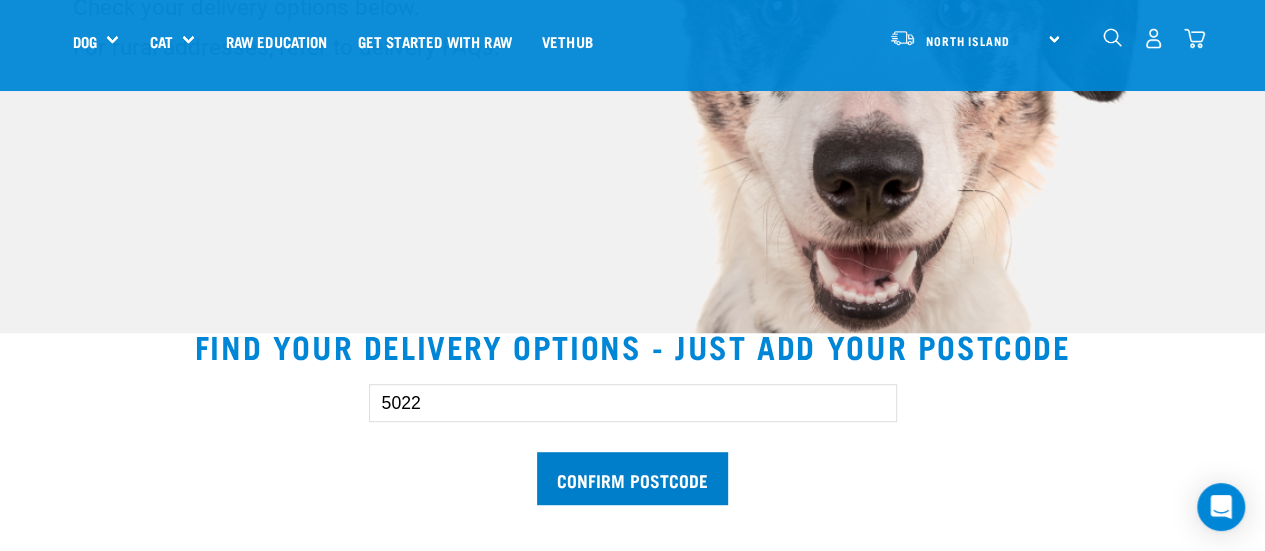 type on "5022" 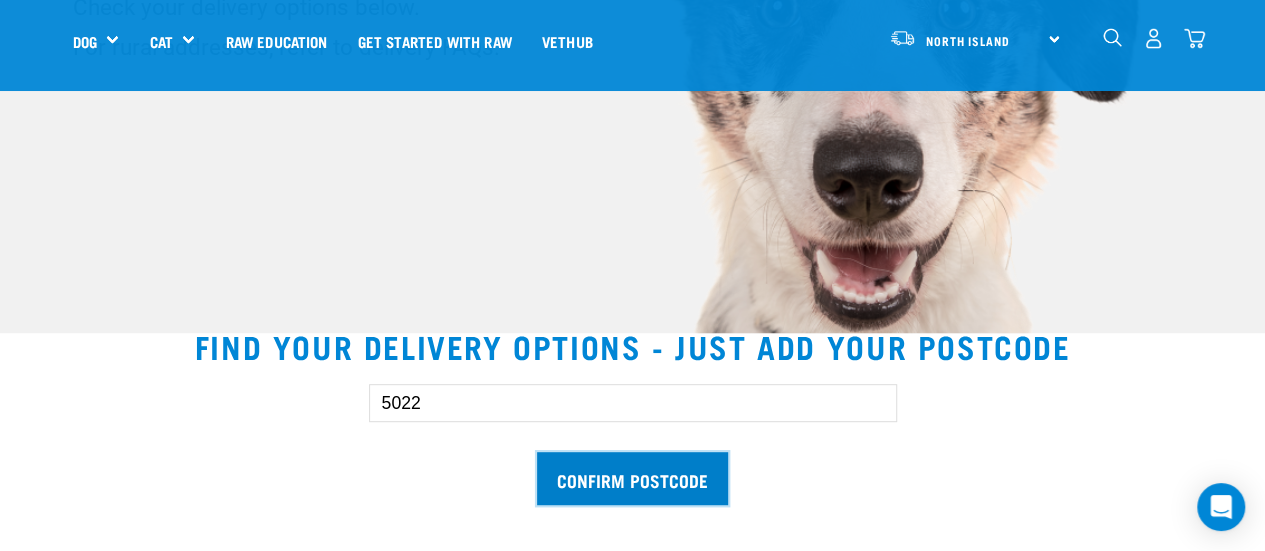click on "Confirm postcode" at bounding box center [632, 478] 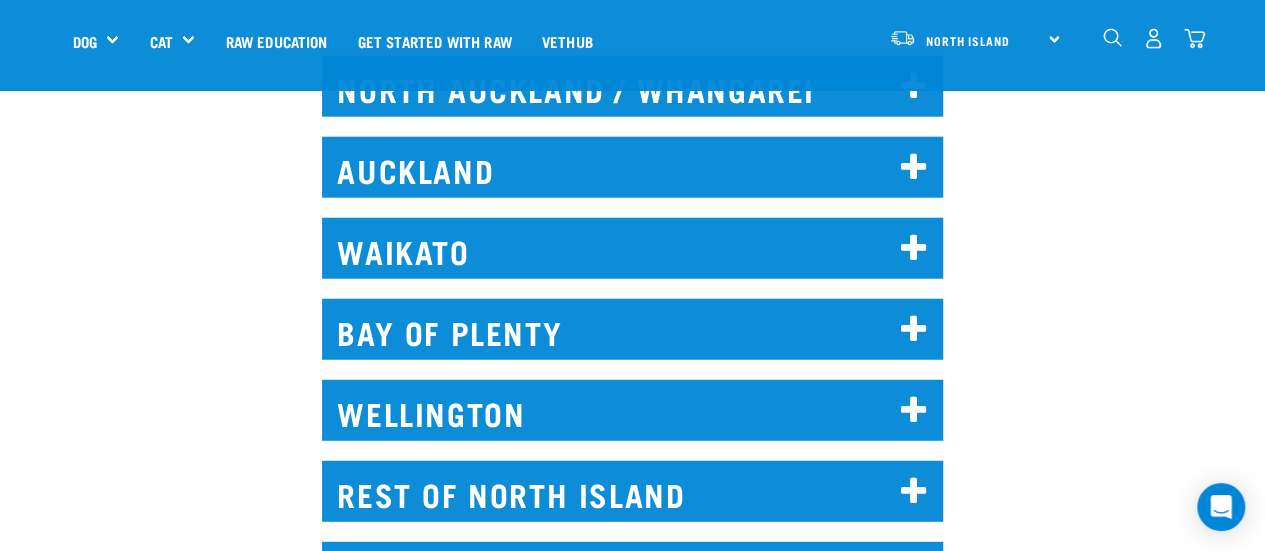 scroll, scrollTop: 2518, scrollLeft: 0, axis: vertical 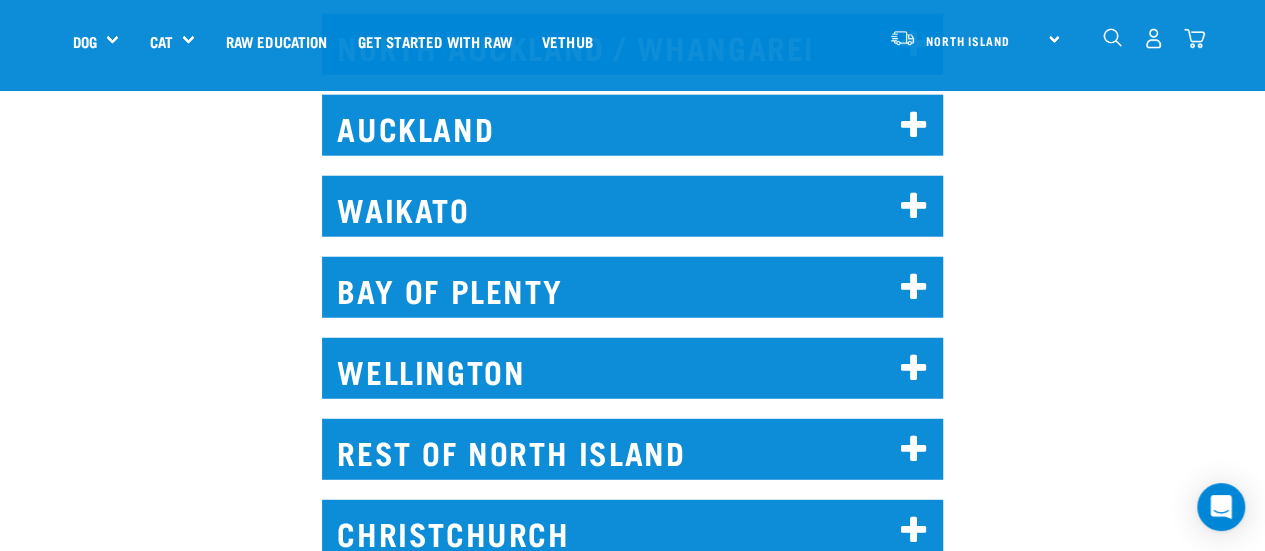 click on "WELLINGTON" at bounding box center (632, 368) 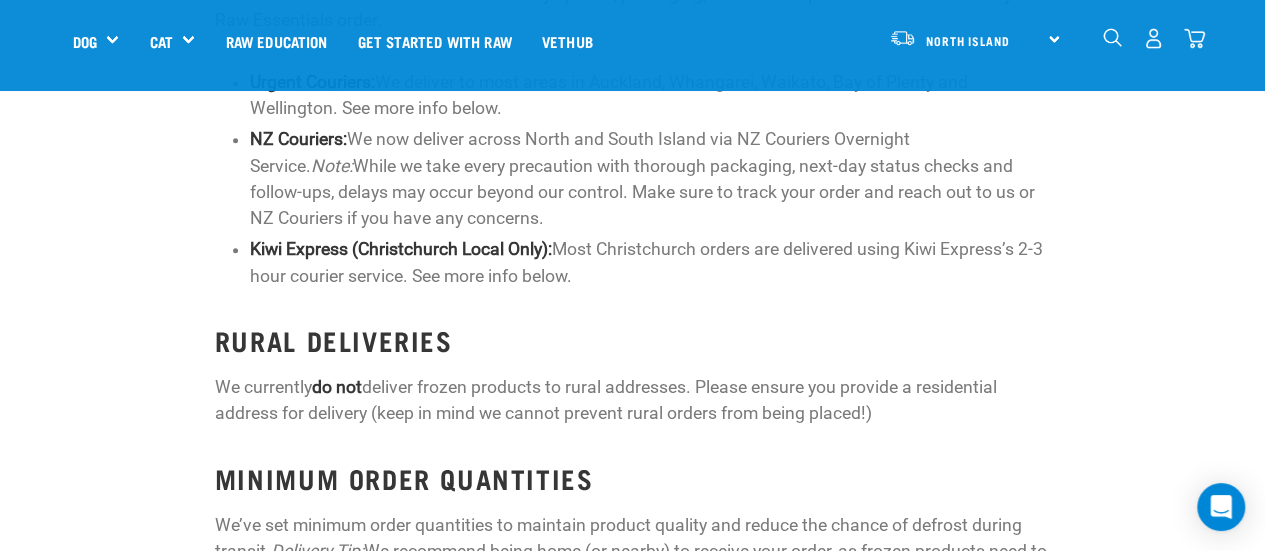click on "FROZEN PRODUCTS
We use various courier companies to ensure your frozen products are delivered safely. Please read the details below for information about delivery options, packaging, and other important details related to your Raw Essentials order.
Urgent Couriers:  We deliver to most areas in Auckland, Whangarei, Waikato, Bay of Plenty and Wellington. See more info below. NZ Couriers:  We now deliver across North and South Island via NZ Couriers Overnight Service.  Note:  While we take every precaution with thorough packaging, next-day status checks and follow-ups, delays may occur beyond our control. Make sure to track your order and reach out to us or NZ Couriers if you have any concerns. Kiwi Express (Christchurch Local Only):  Most Christchurch orders are delivered using Kiwi Express’s 2-3 hour courier service. See more info below.
RURAL DELIVERIES
We currently  do not
MINIMUM ORDER QUANTITIES
Delivery Tip:
PACKAGING
Urgent Couriers   Aucklan &  NZ Couriers" at bounding box center [632, 545] 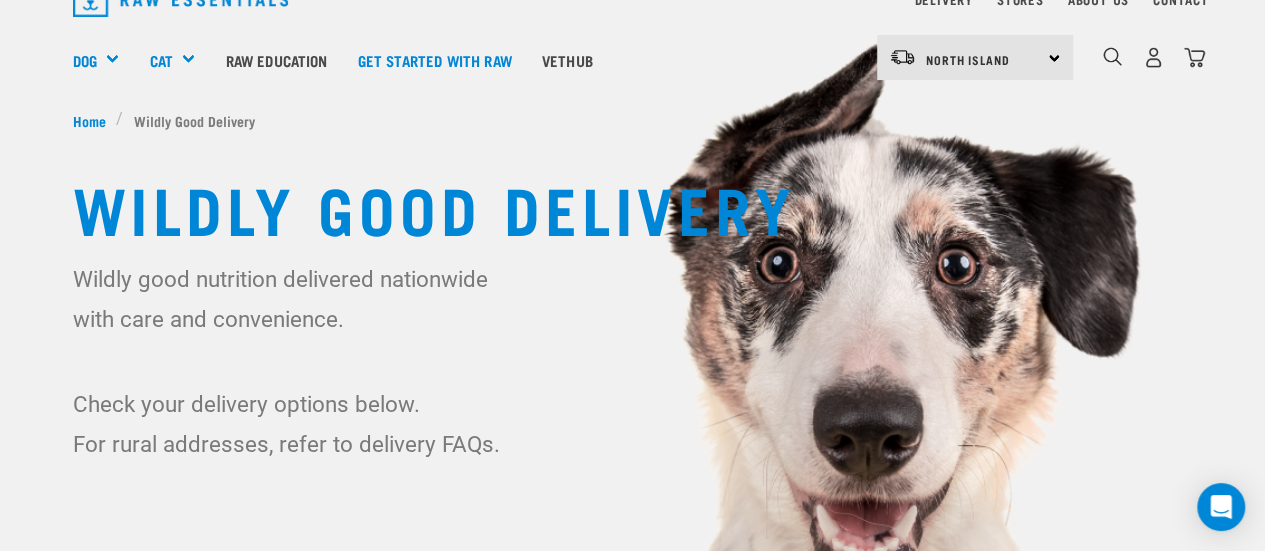 scroll, scrollTop: 0, scrollLeft: 0, axis: both 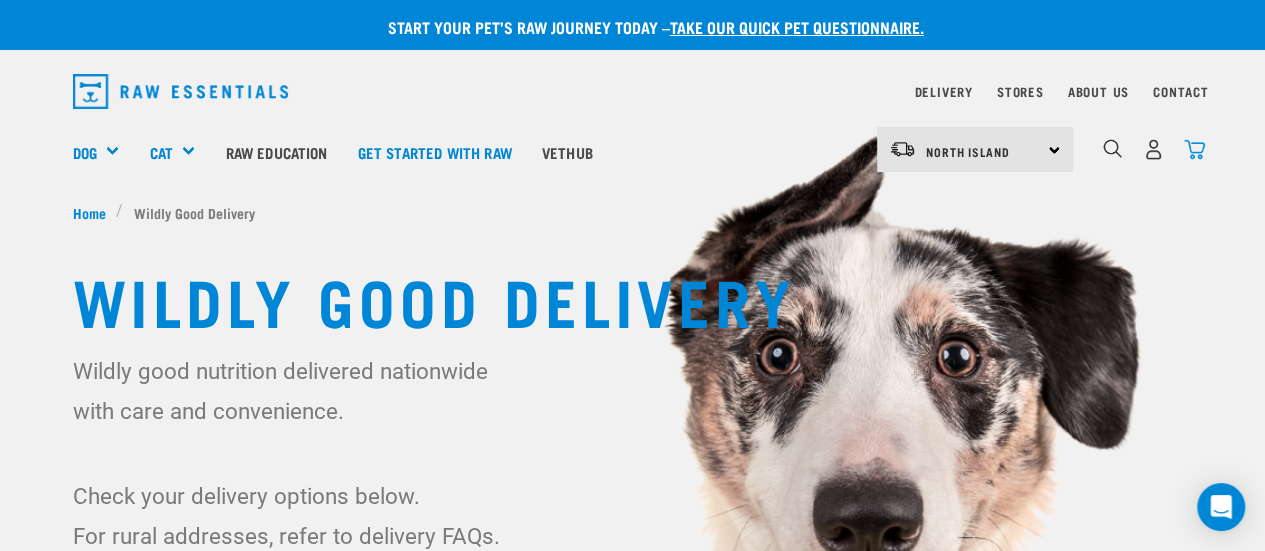 click at bounding box center (1194, 149) 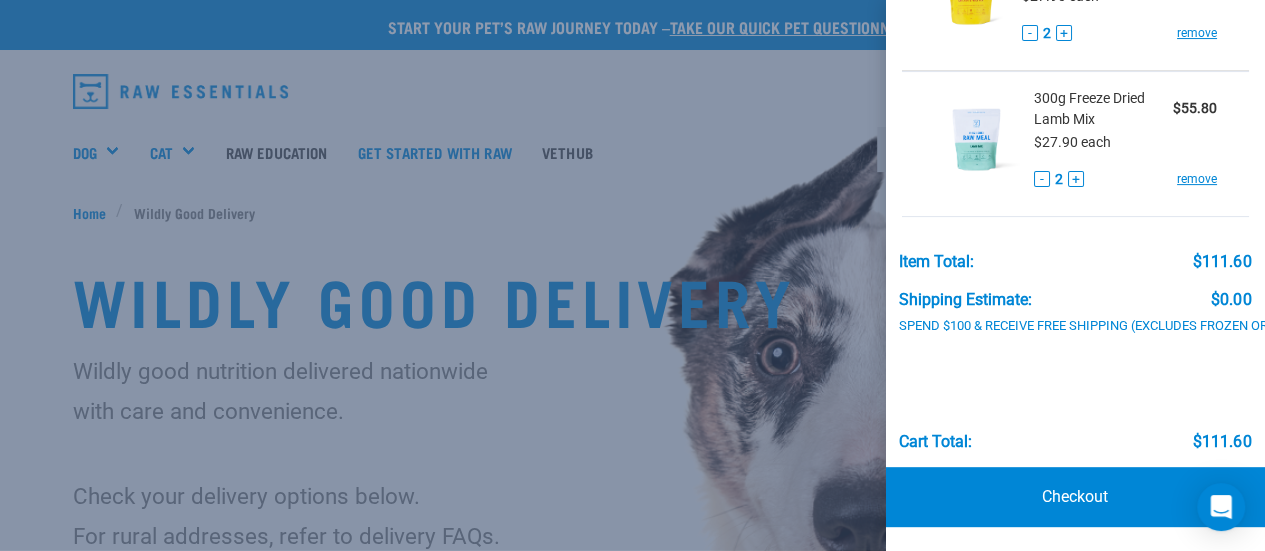 scroll, scrollTop: 218, scrollLeft: 0, axis: vertical 